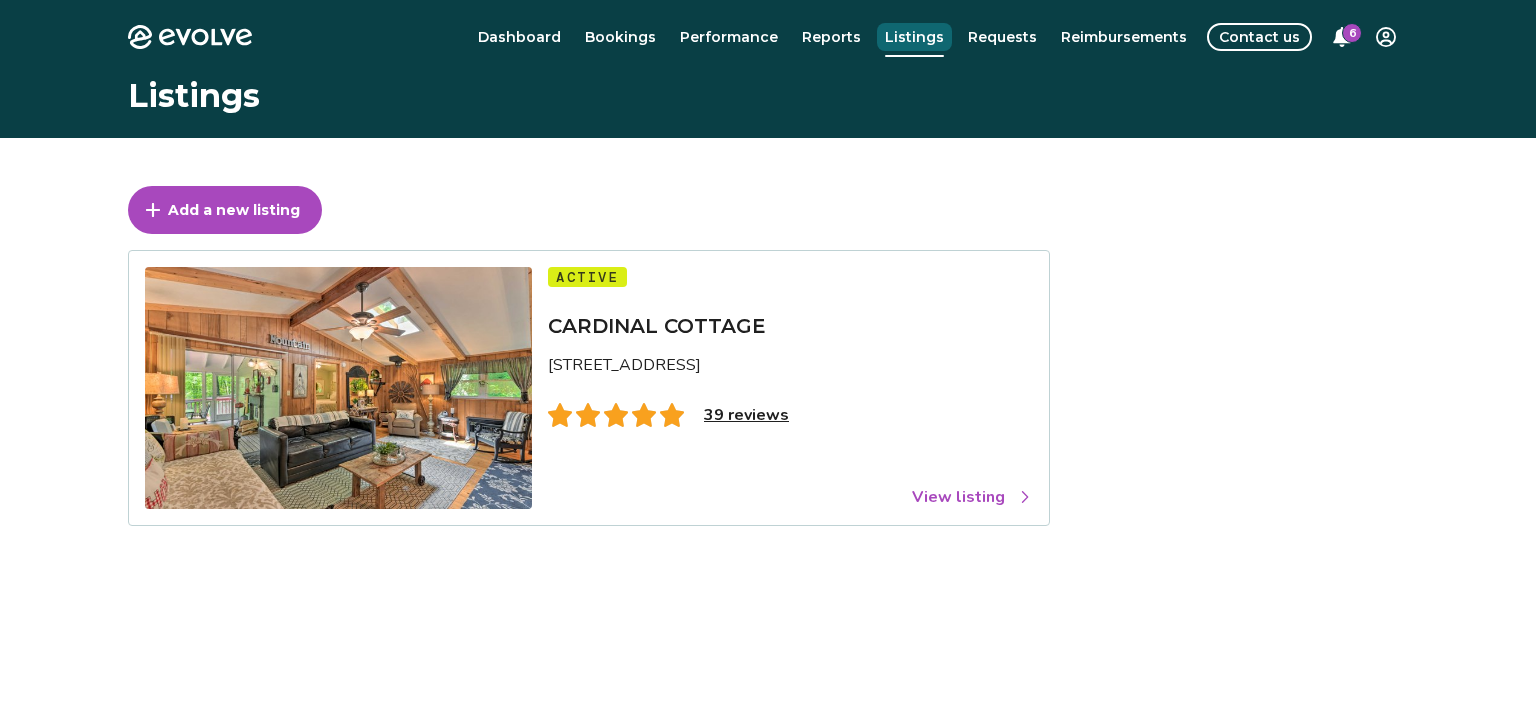 scroll, scrollTop: 0, scrollLeft: 0, axis: both 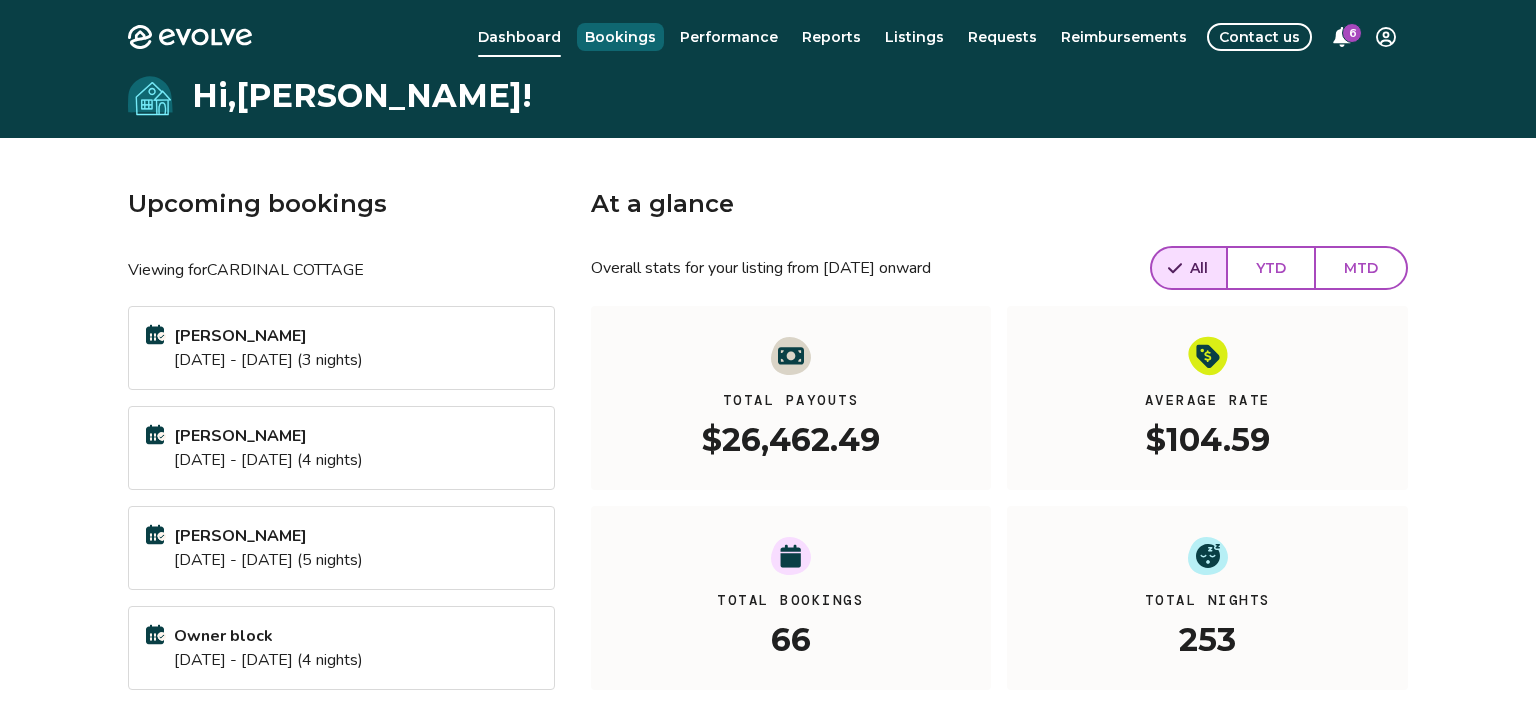 click on "Bookings" at bounding box center (620, 37) 